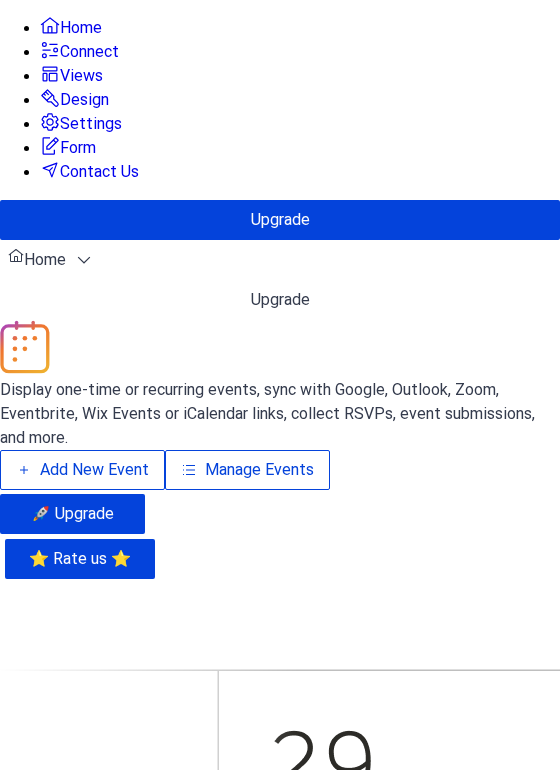 scroll, scrollTop: 0, scrollLeft: 0, axis: both 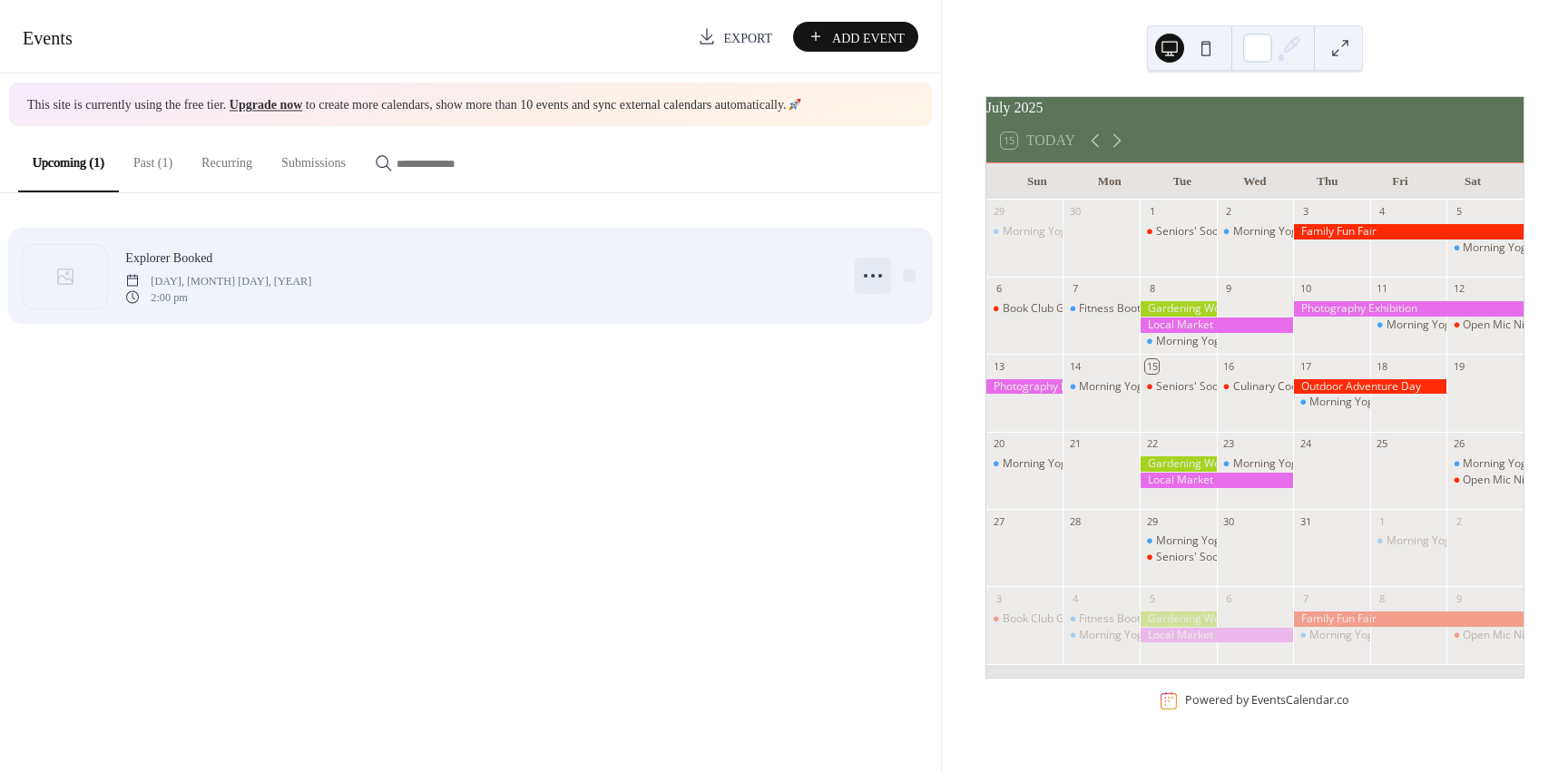 click 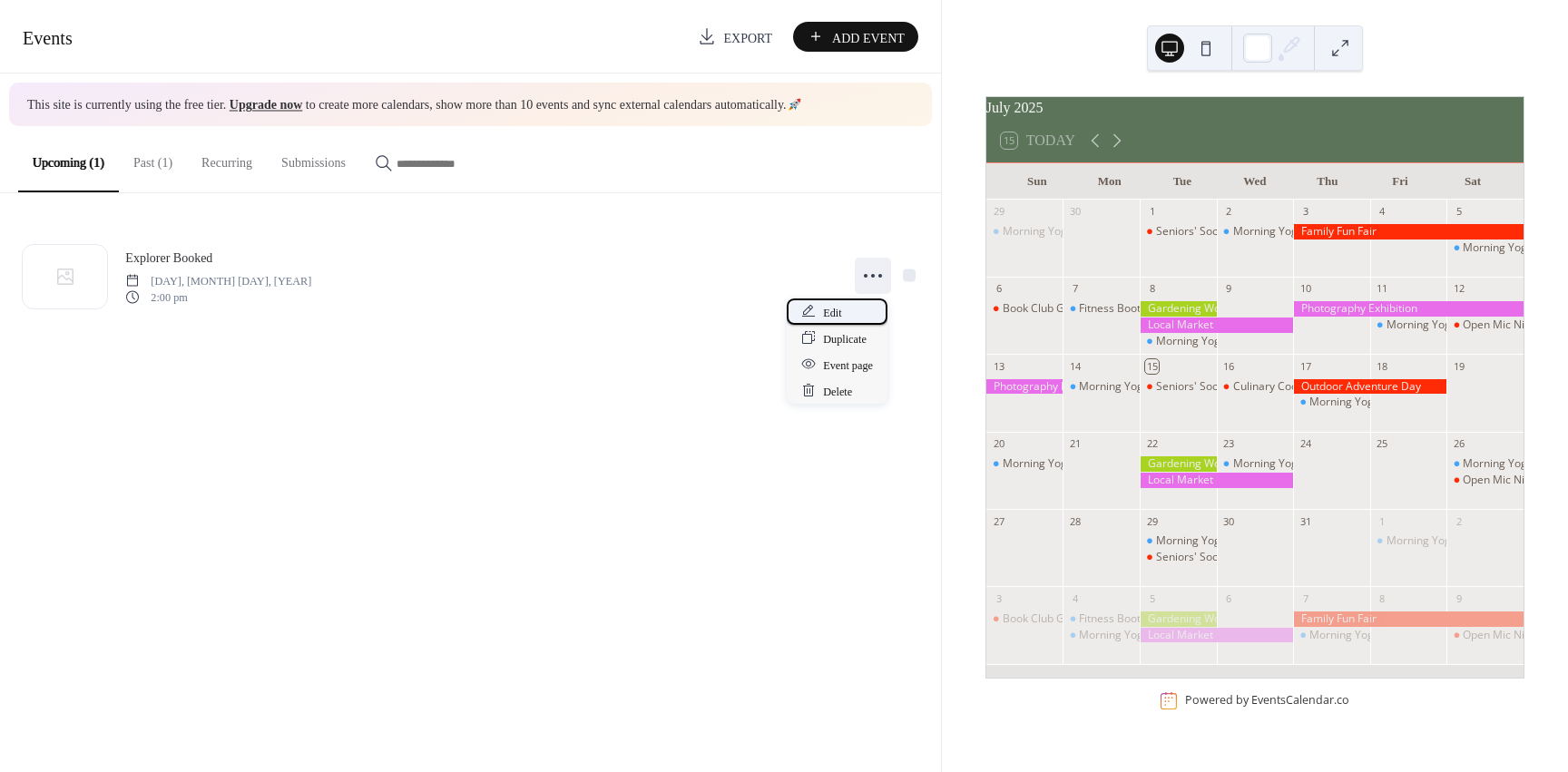 click on "Edit" at bounding box center (832, 312) 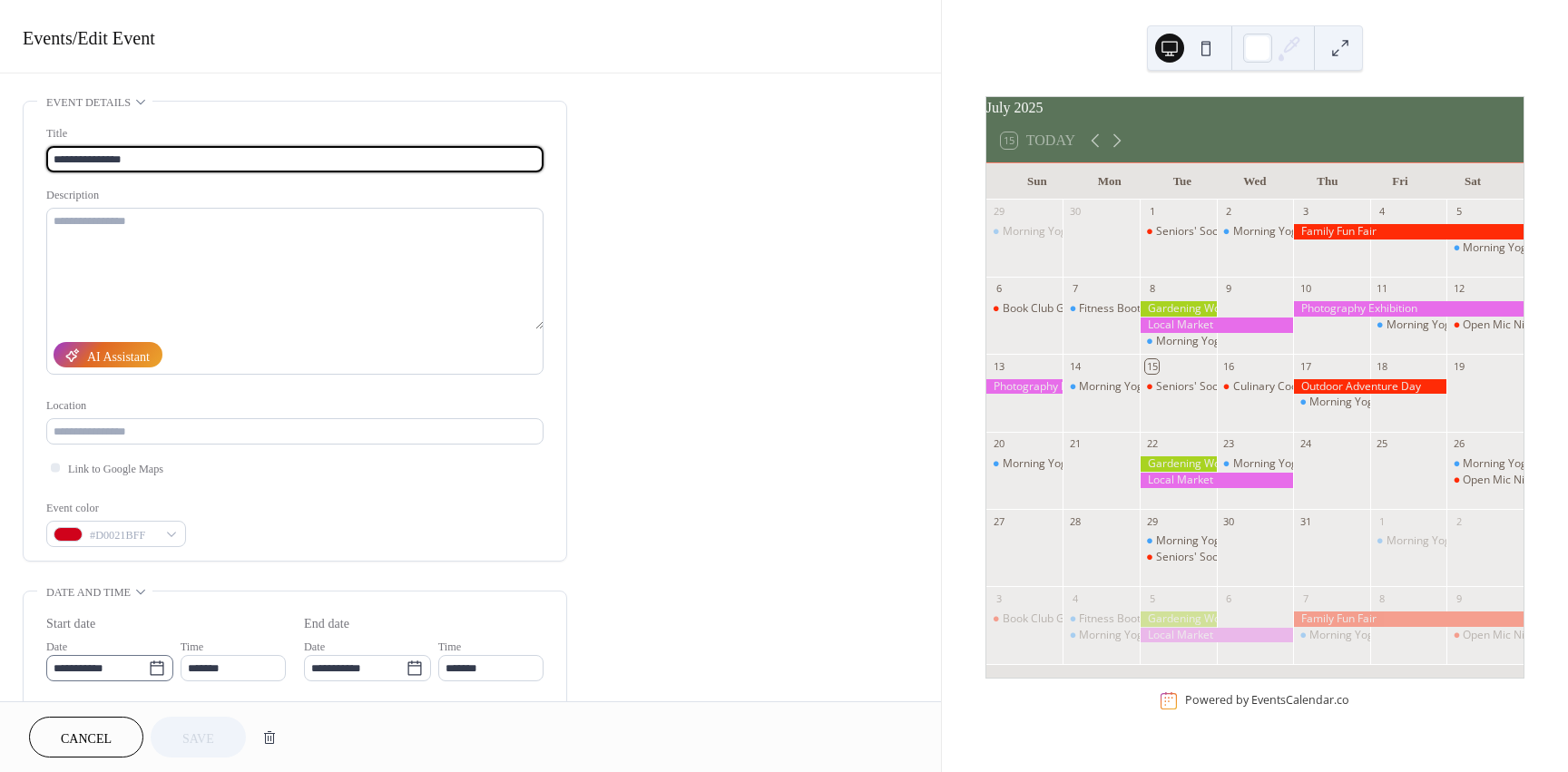 click 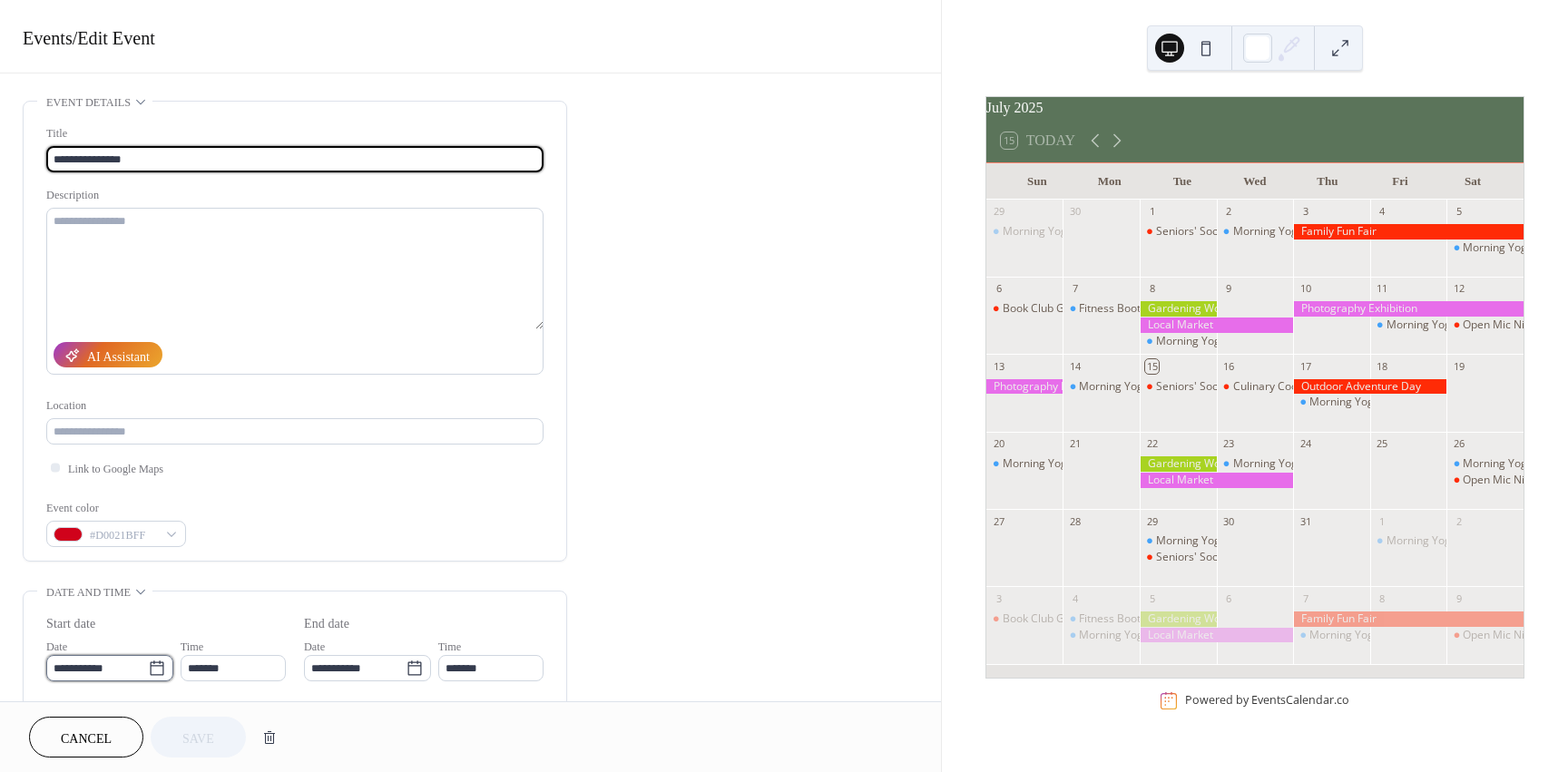 click on "**********" at bounding box center (97, 668) 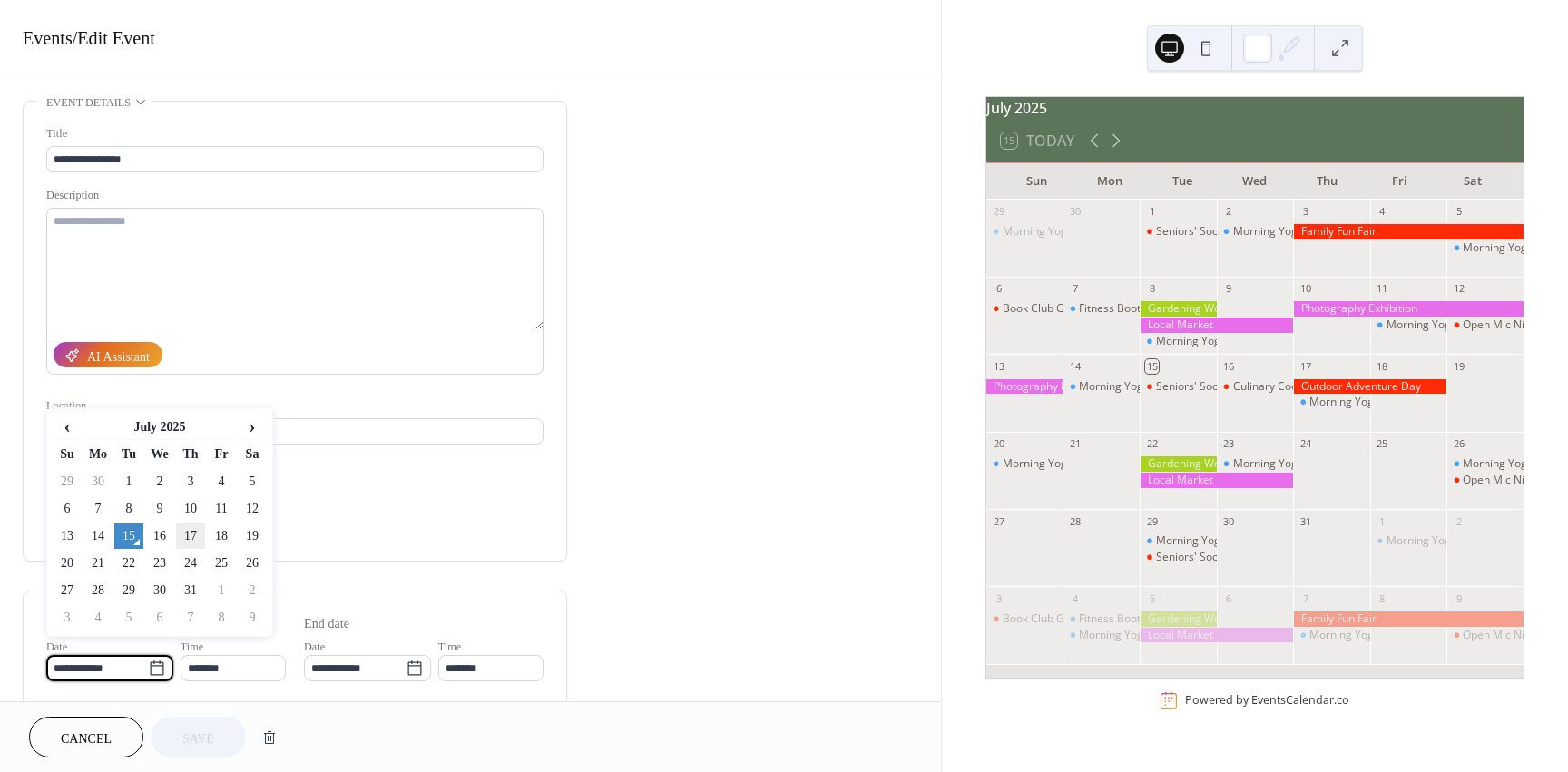 click on "17" at bounding box center (191, 536) 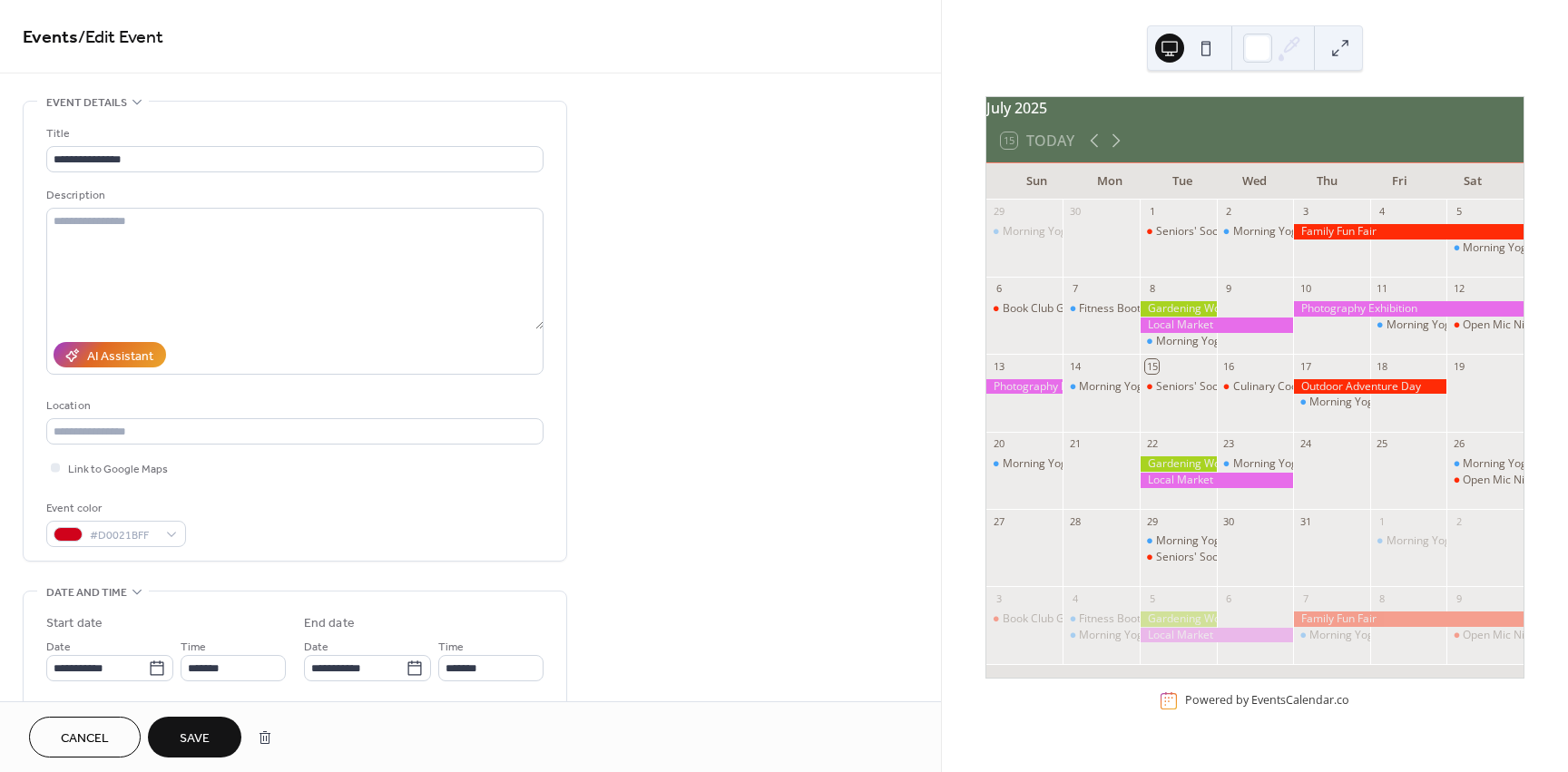 click on "Save" at bounding box center (194, 738) 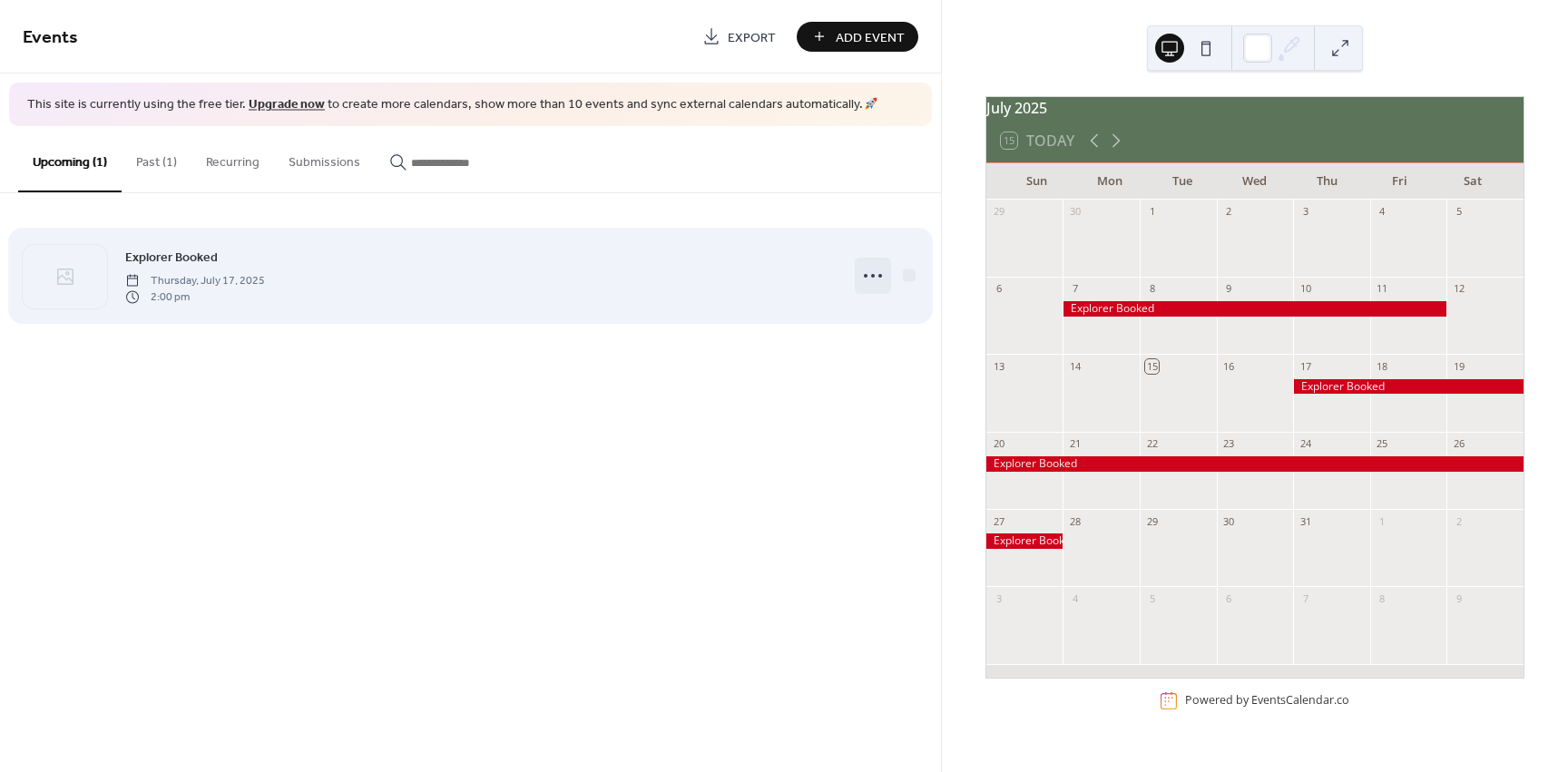 click 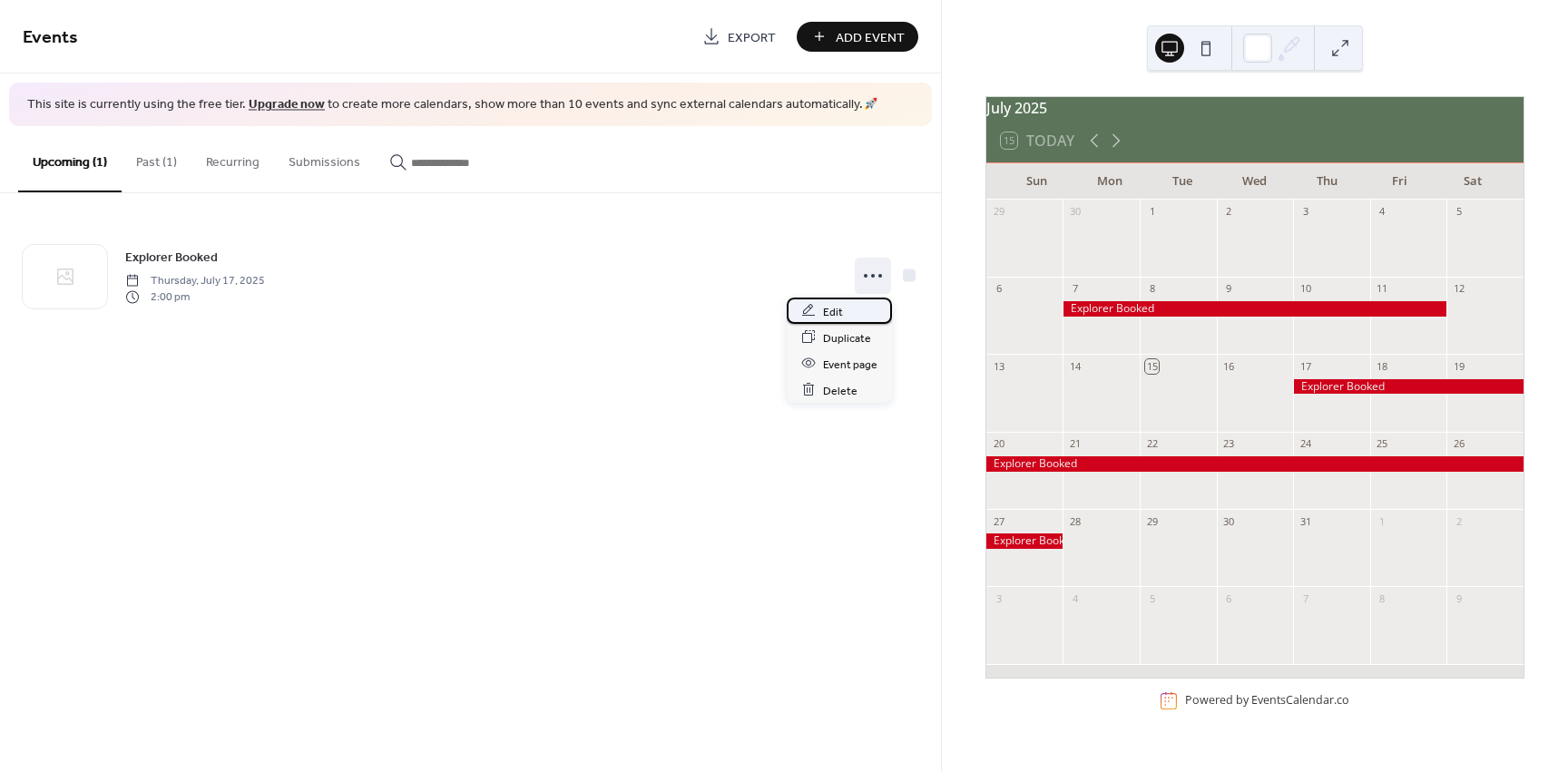 click on "Edit" at bounding box center (839, 310) 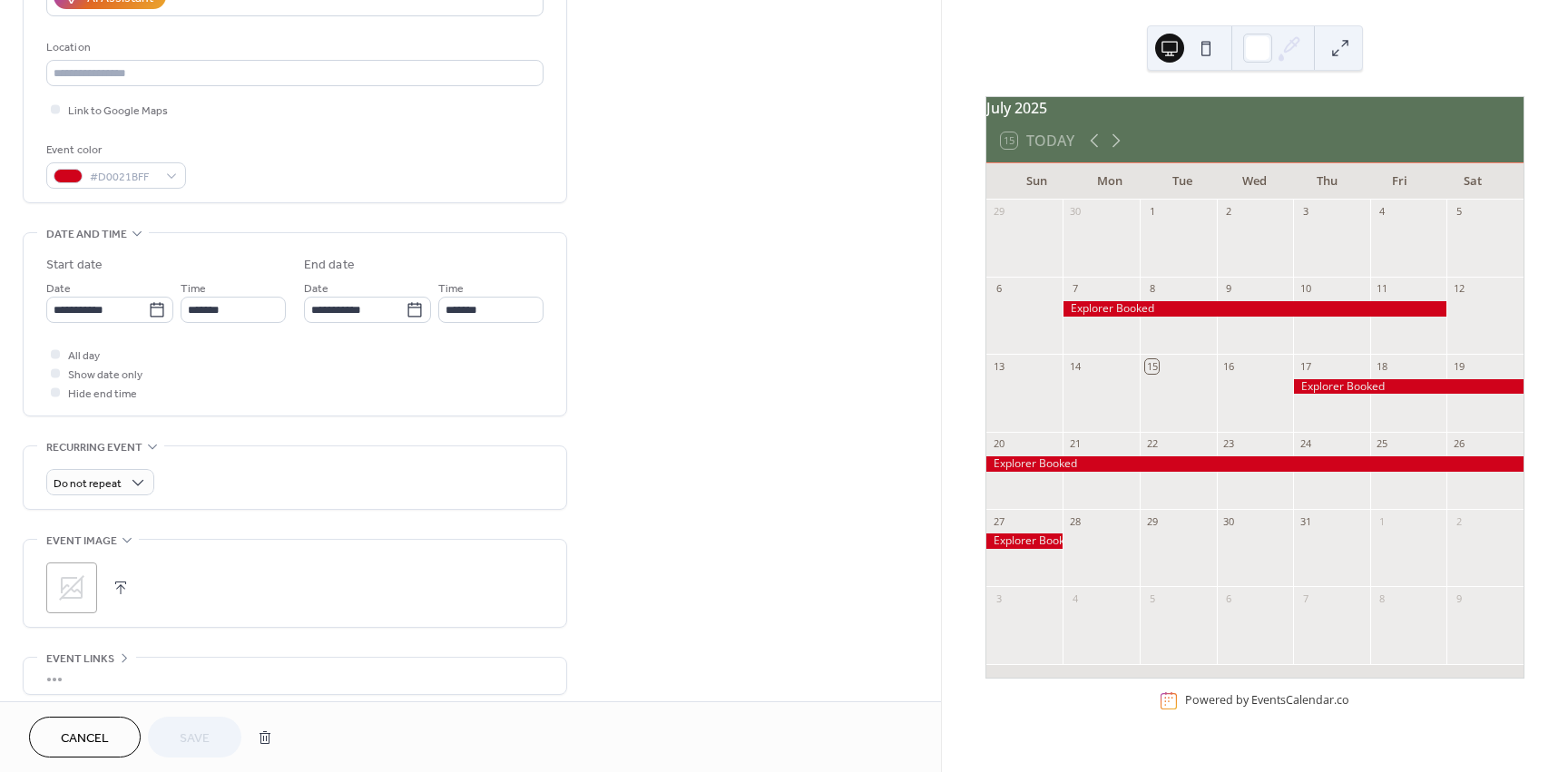 scroll, scrollTop: 363, scrollLeft: 0, axis: vertical 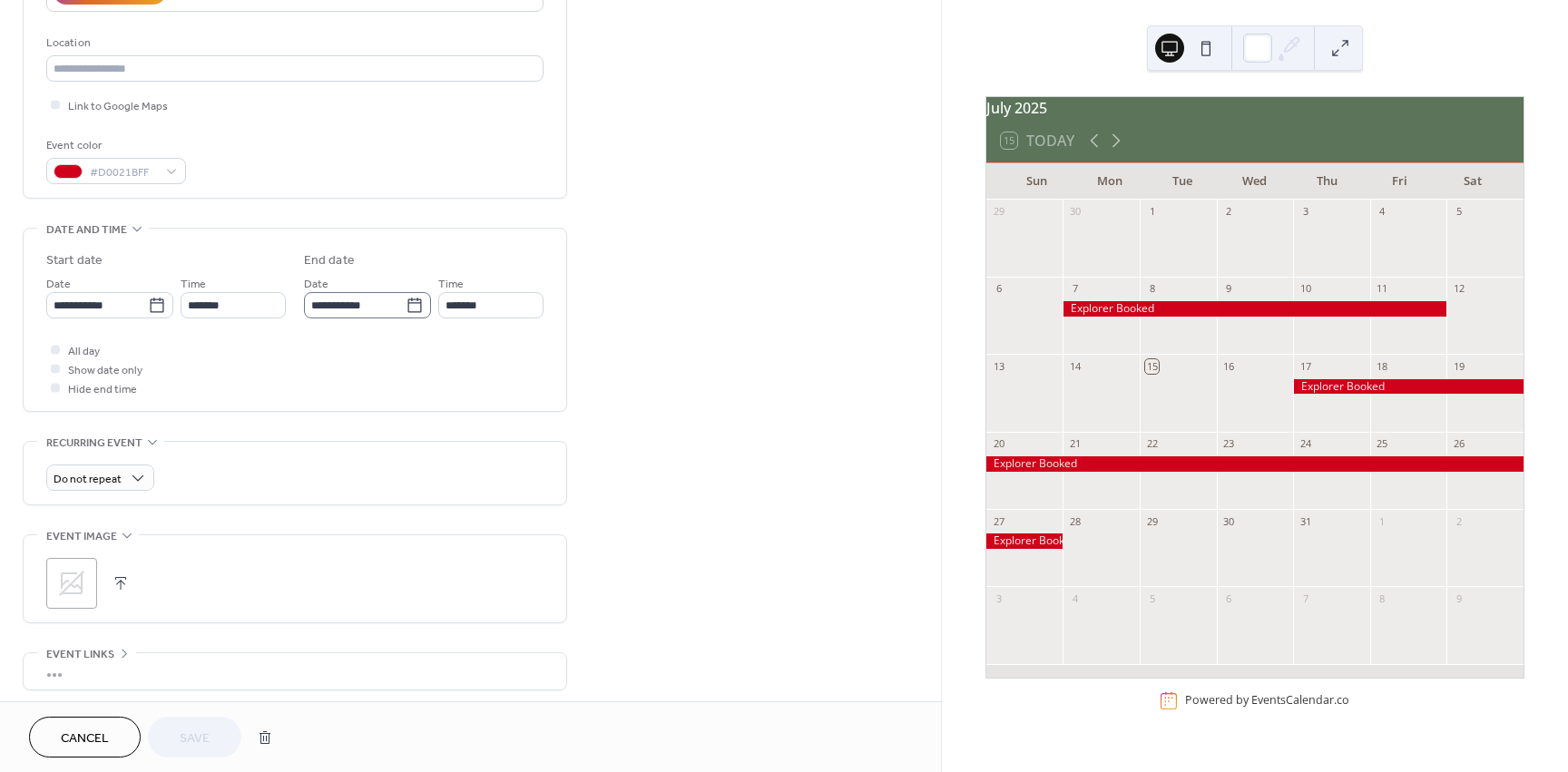 click 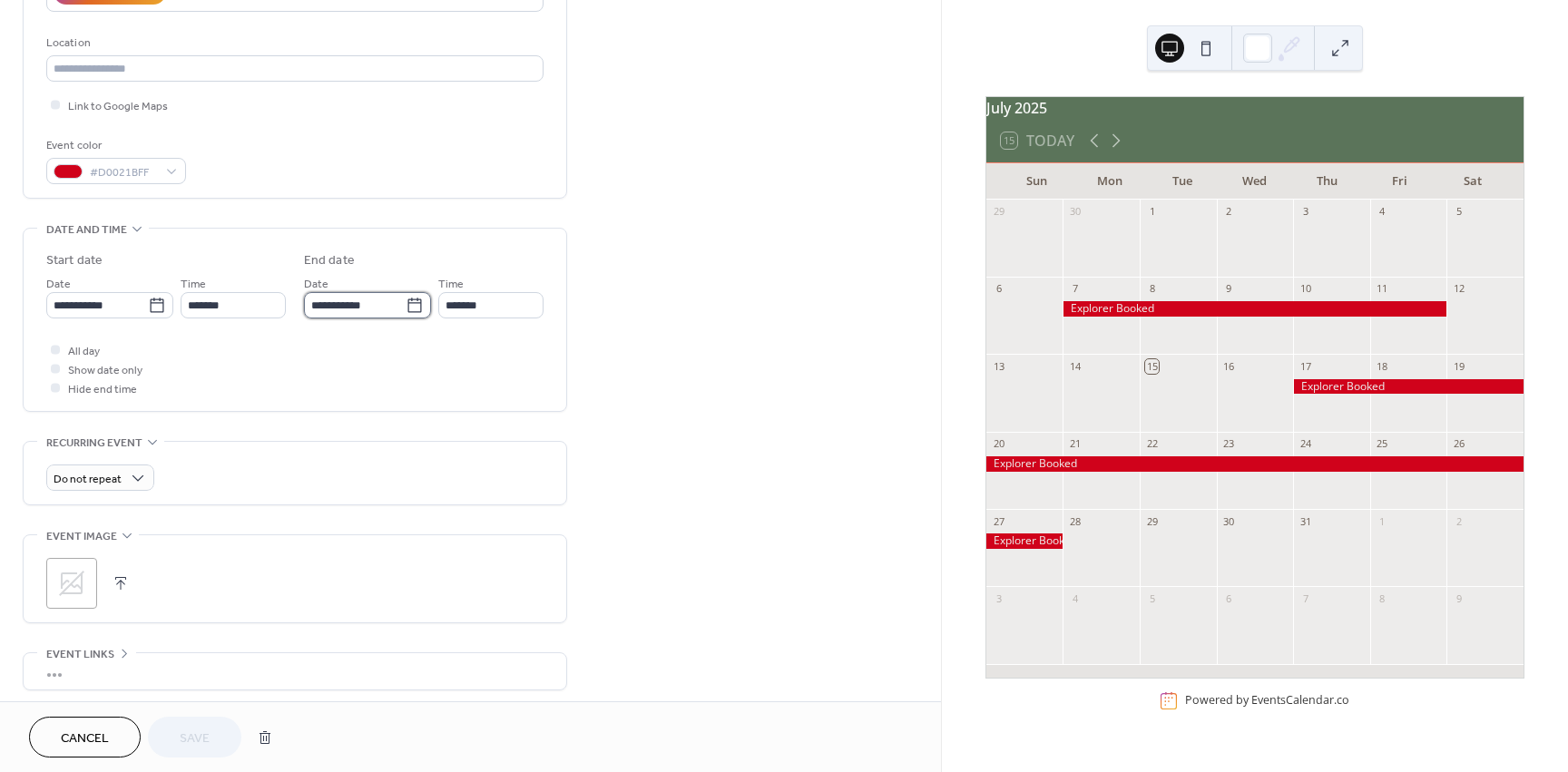 click on "**********" at bounding box center (355, 305) 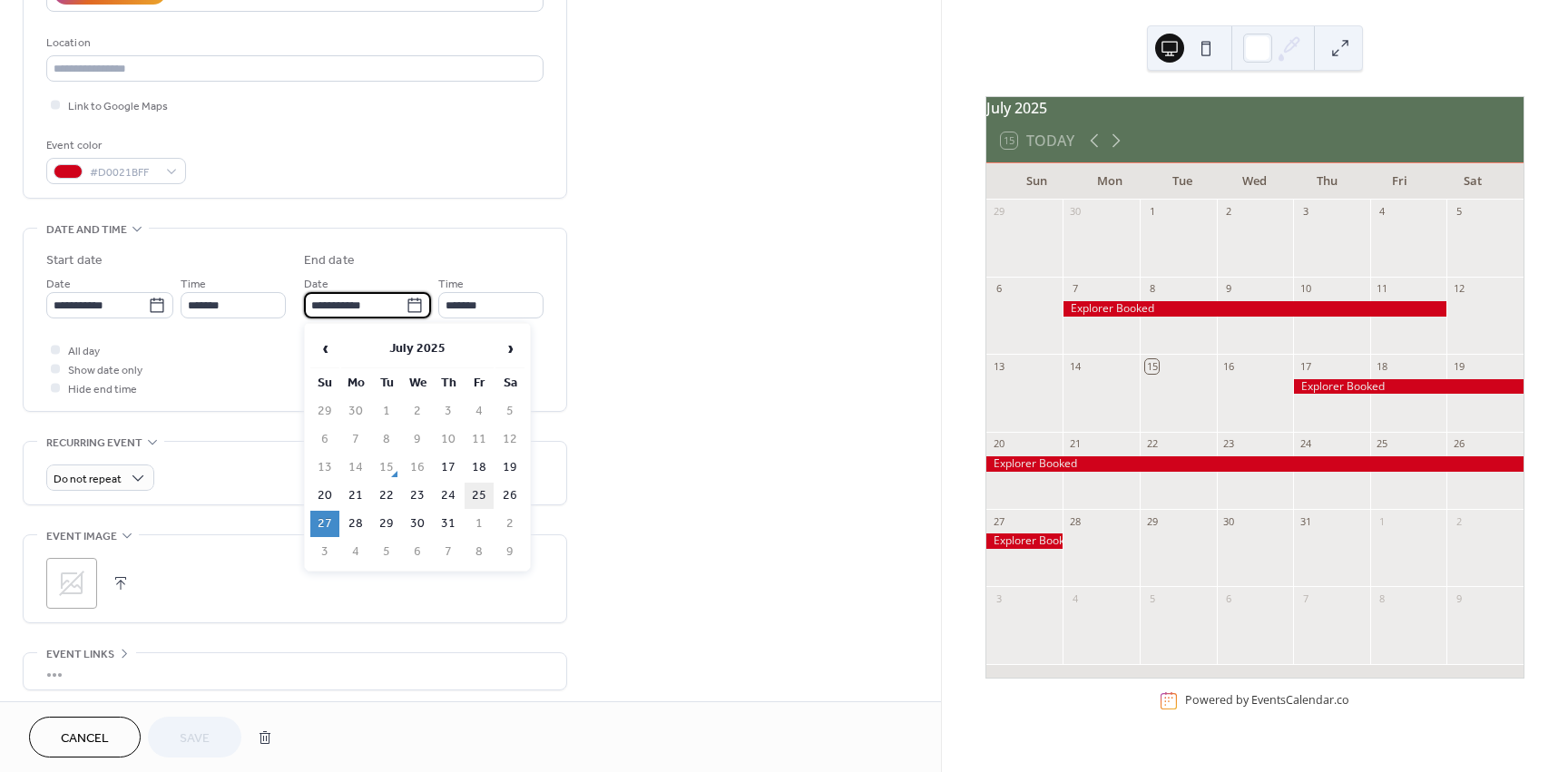 click on "25" at bounding box center [479, 495] 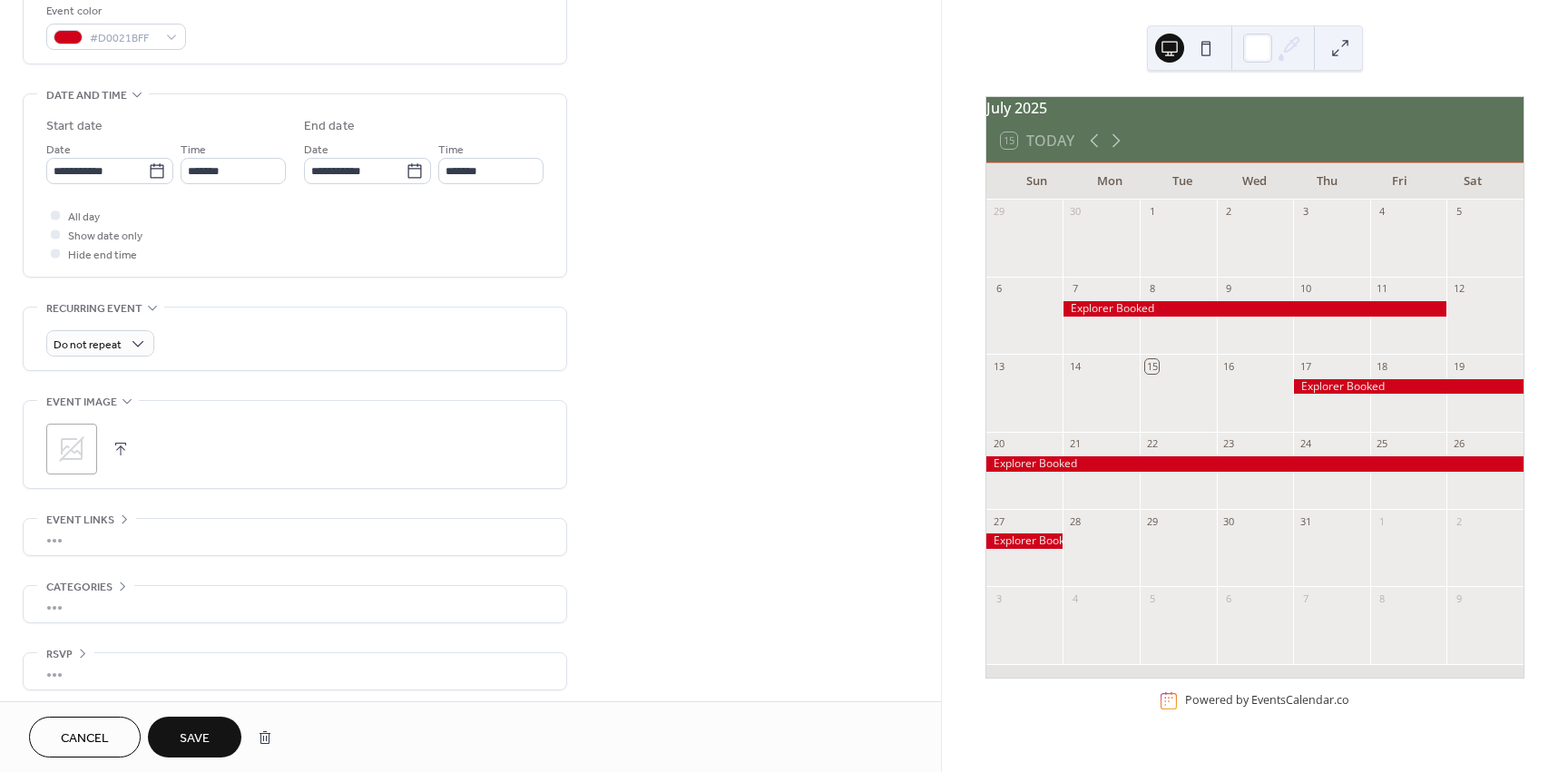 scroll, scrollTop: 504, scrollLeft: 0, axis: vertical 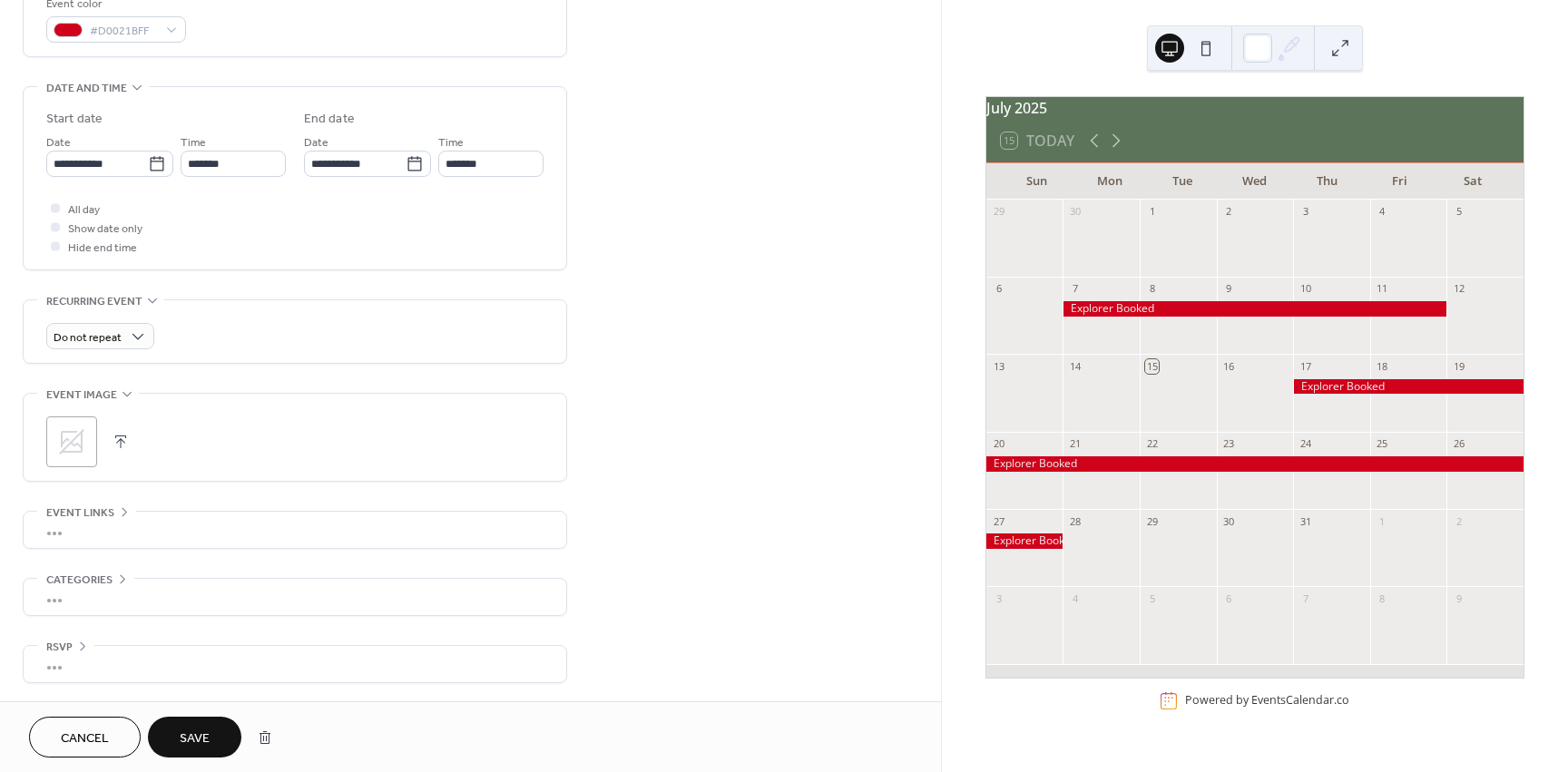 click on "Save" at bounding box center (194, 738) 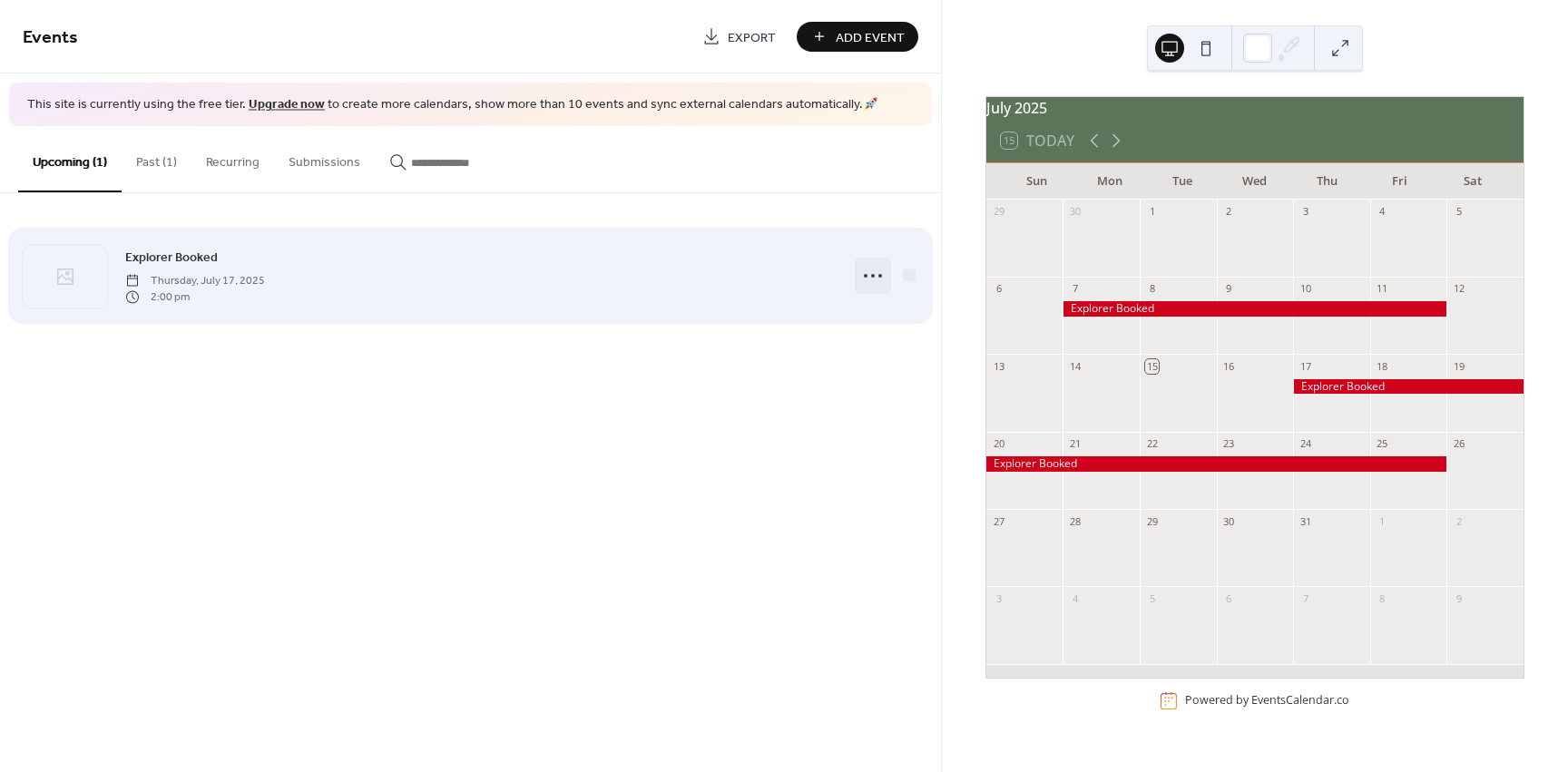 click 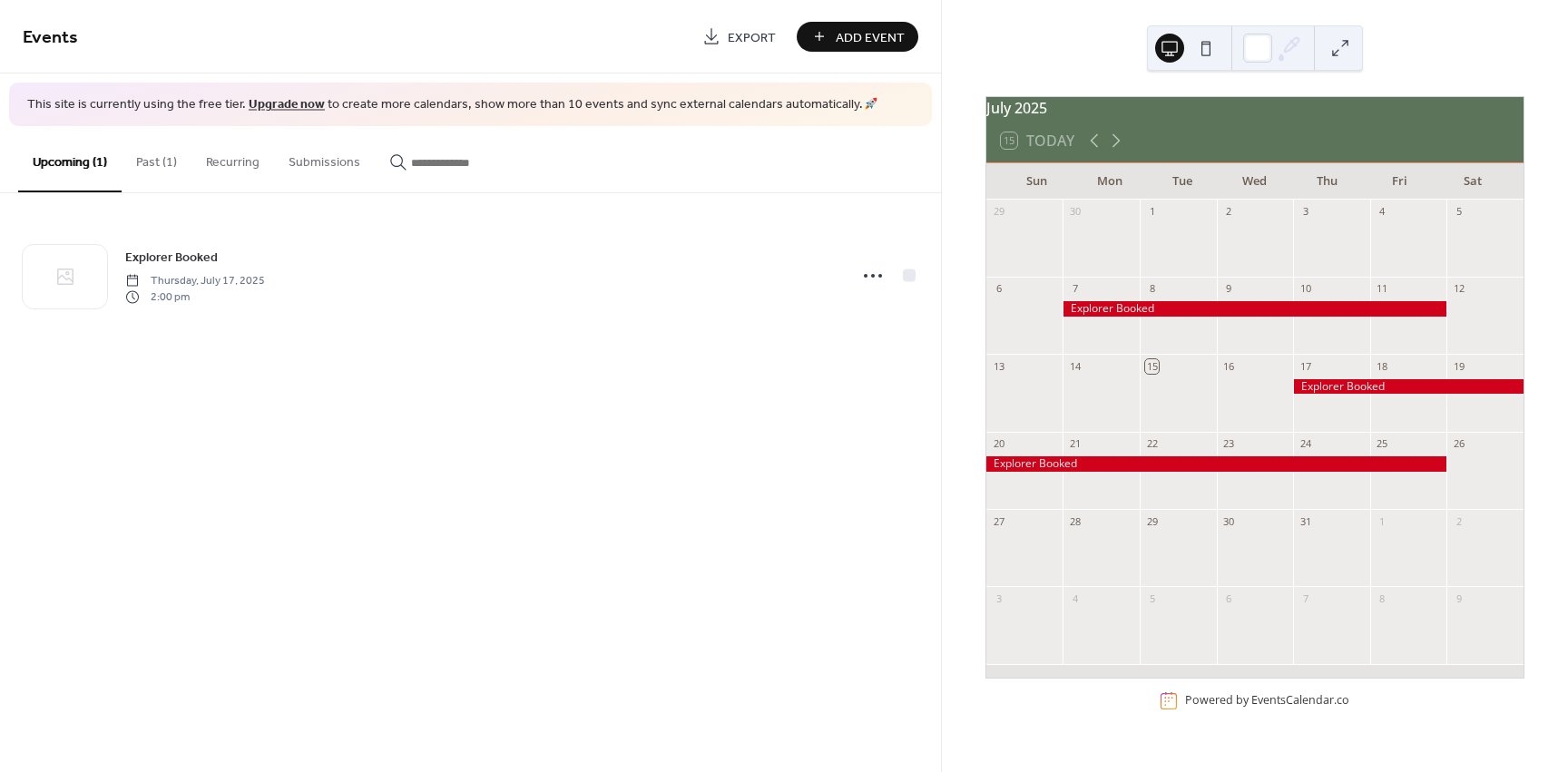 click on "Events Export Add Event This site is currently using the free tier.   Upgrade now   to create more calendars, show more than 10 events and sync external calendars automatically. 🚀 Upcoming (1) Past (1) Recurring Submissions Explorer Booked Thursday, July 17, 2025 2:00 pm Cancel" at bounding box center (470, 386) 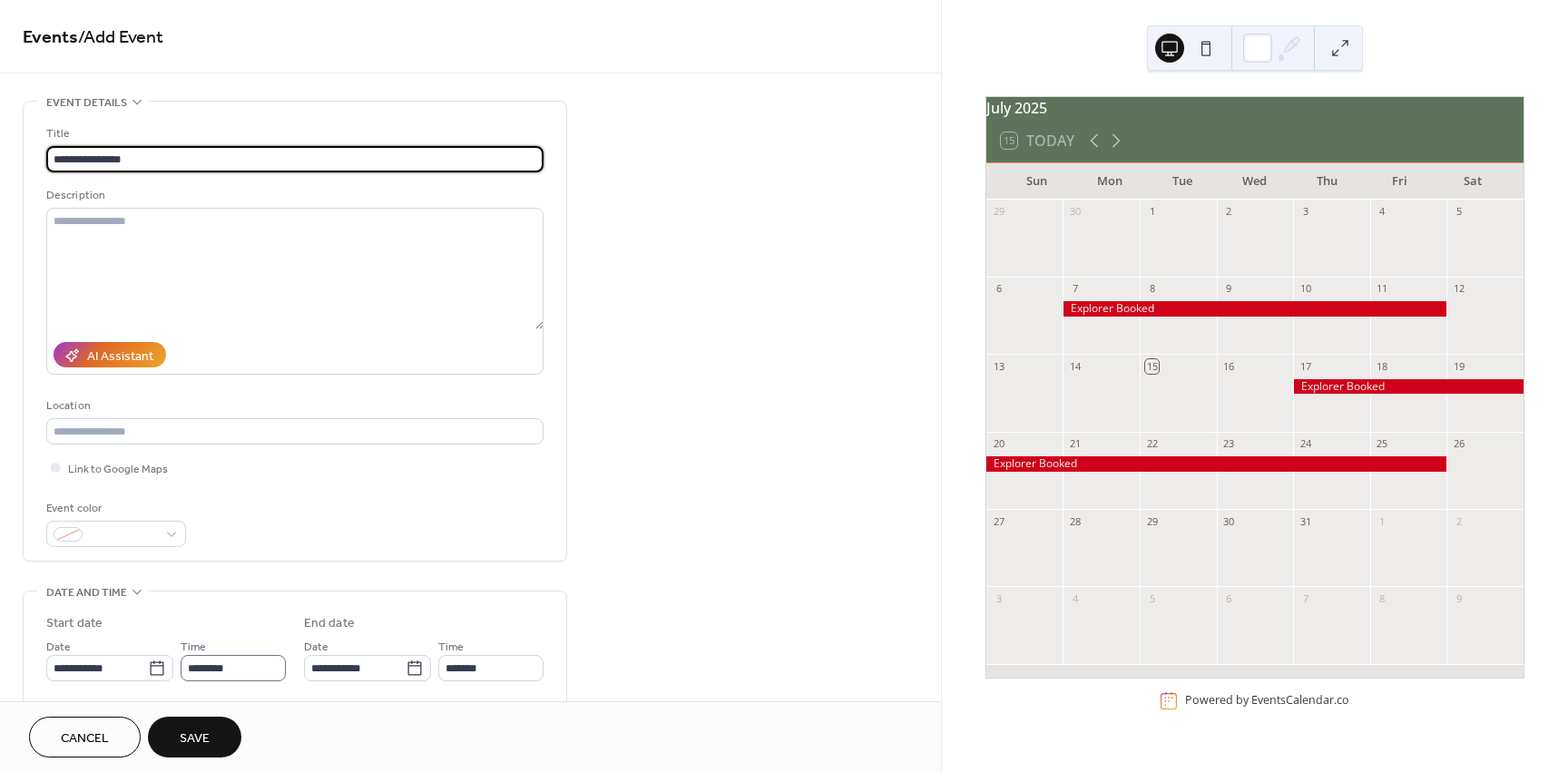 type on "**********" 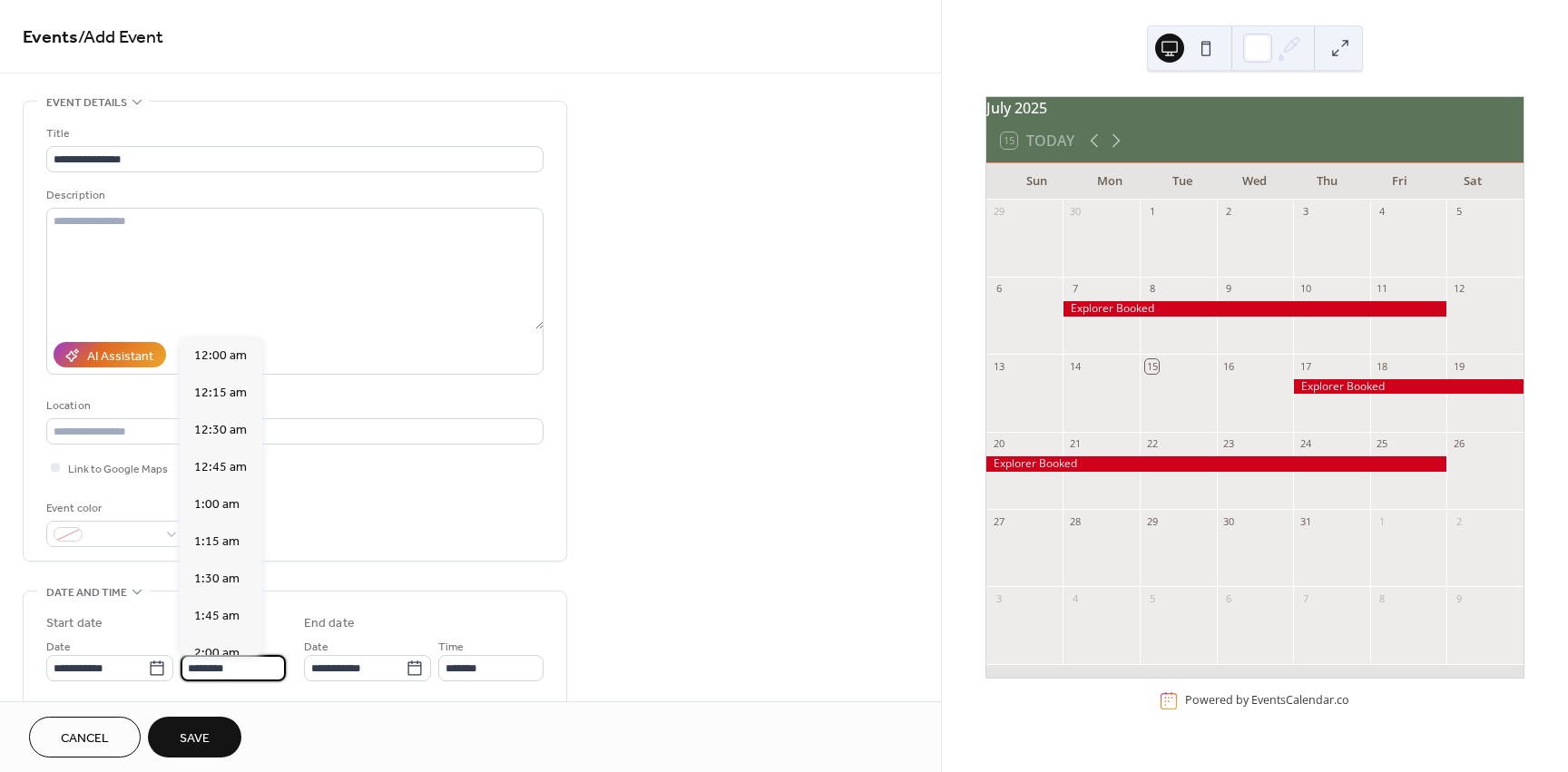click on "********" at bounding box center [233, 668] 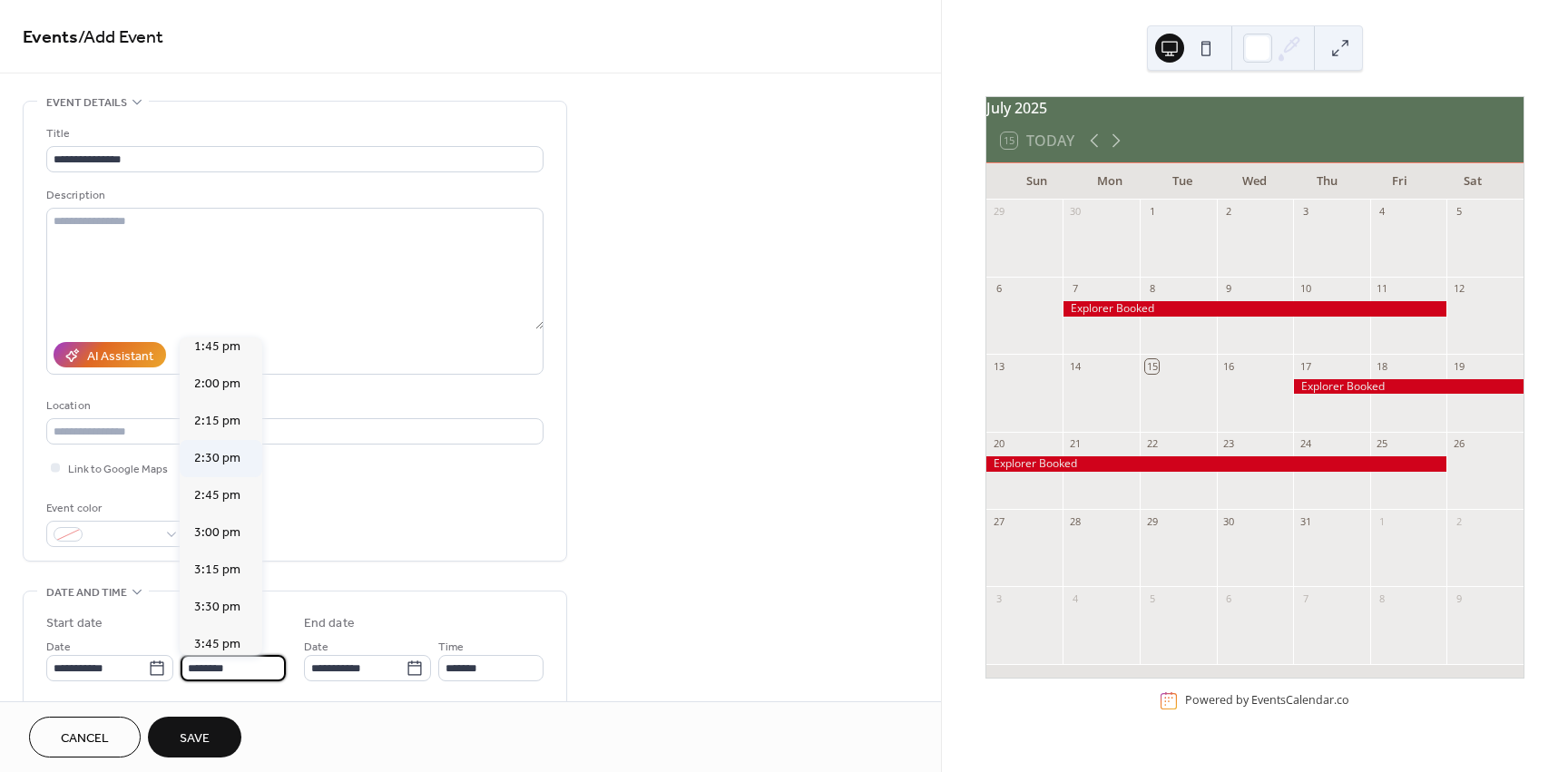 scroll, scrollTop: 2057, scrollLeft: 0, axis: vertical 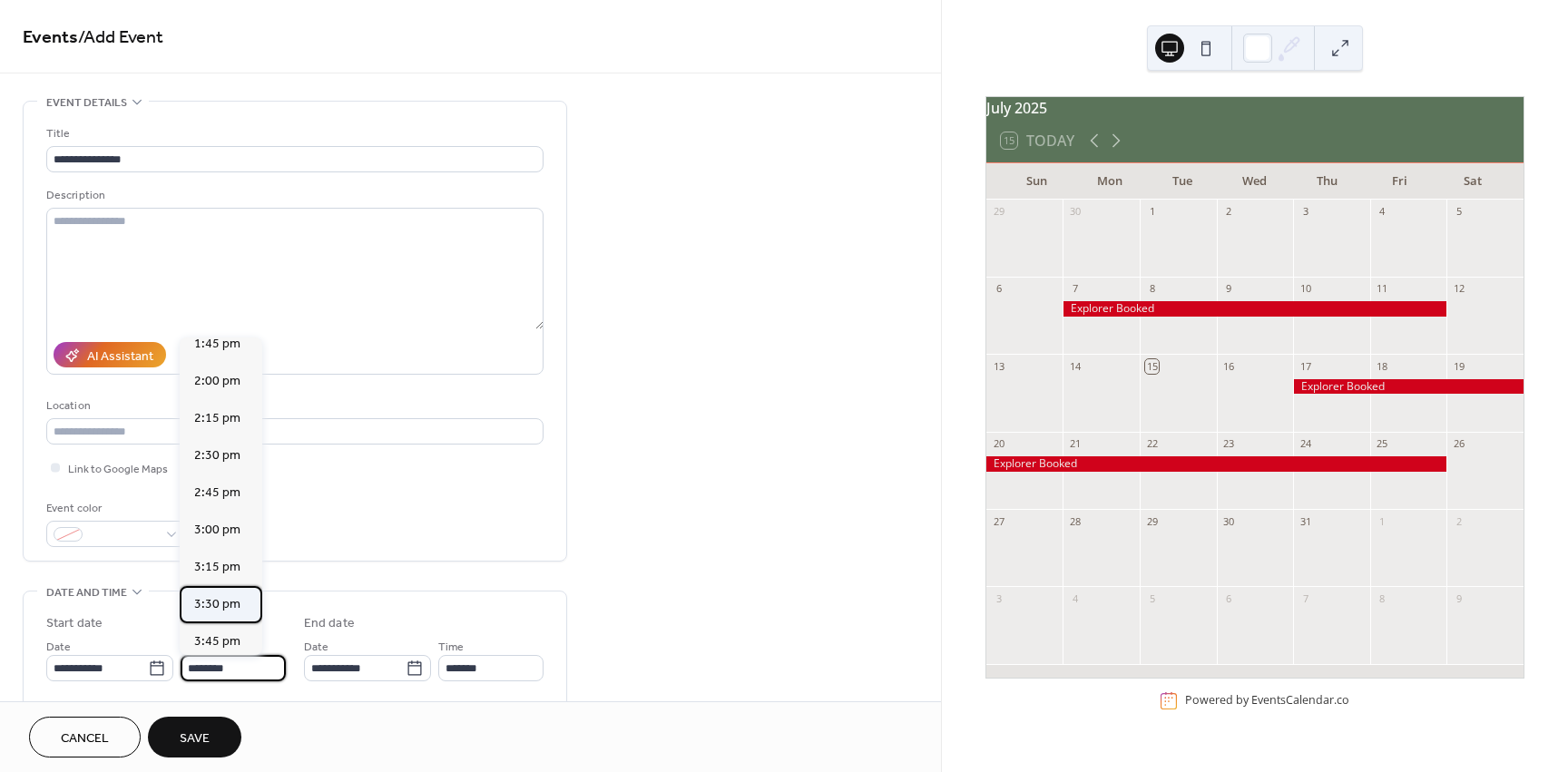 click on "3:30 pm" at bounding box center (217, 604) 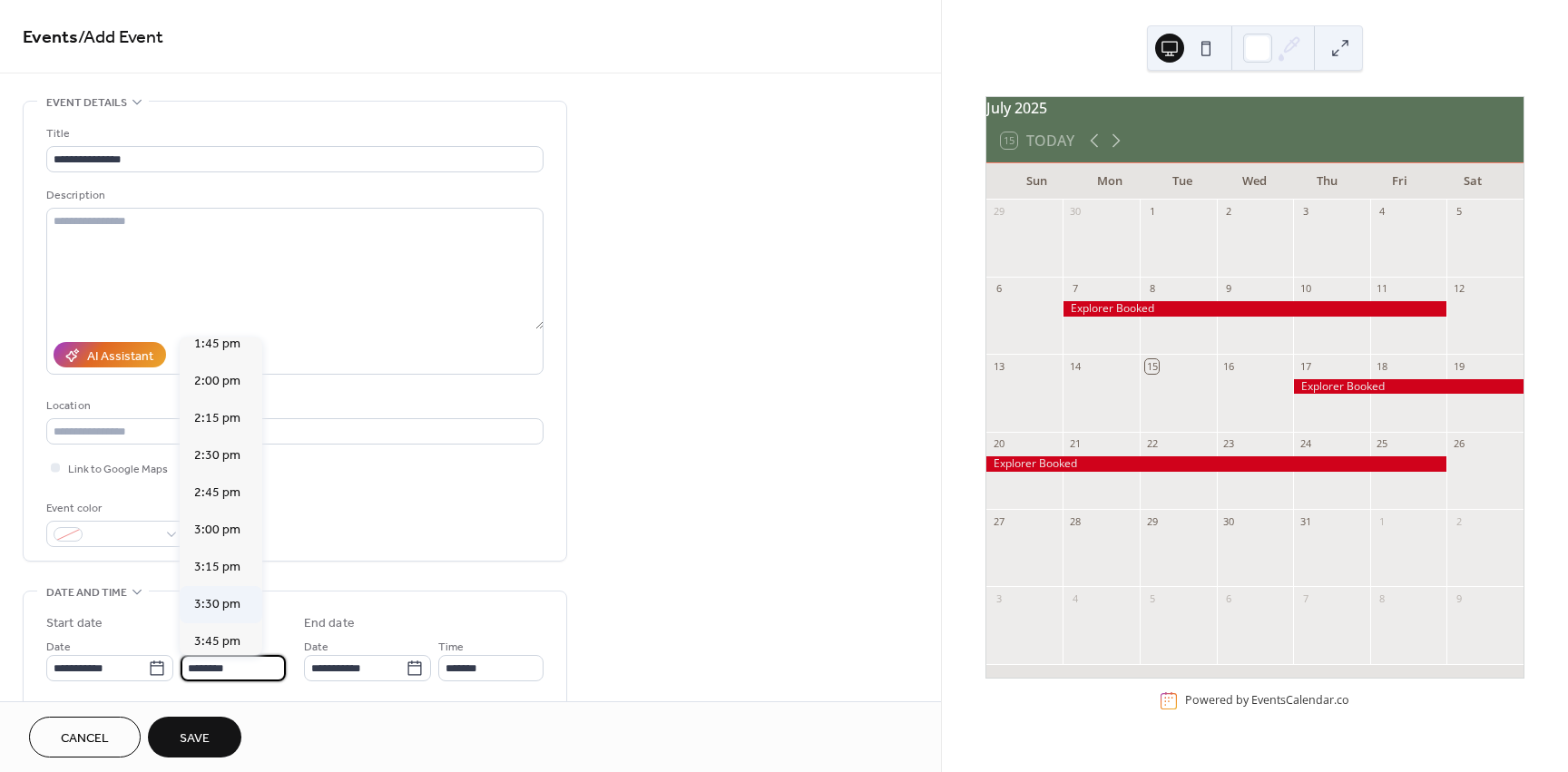 type on "*******" 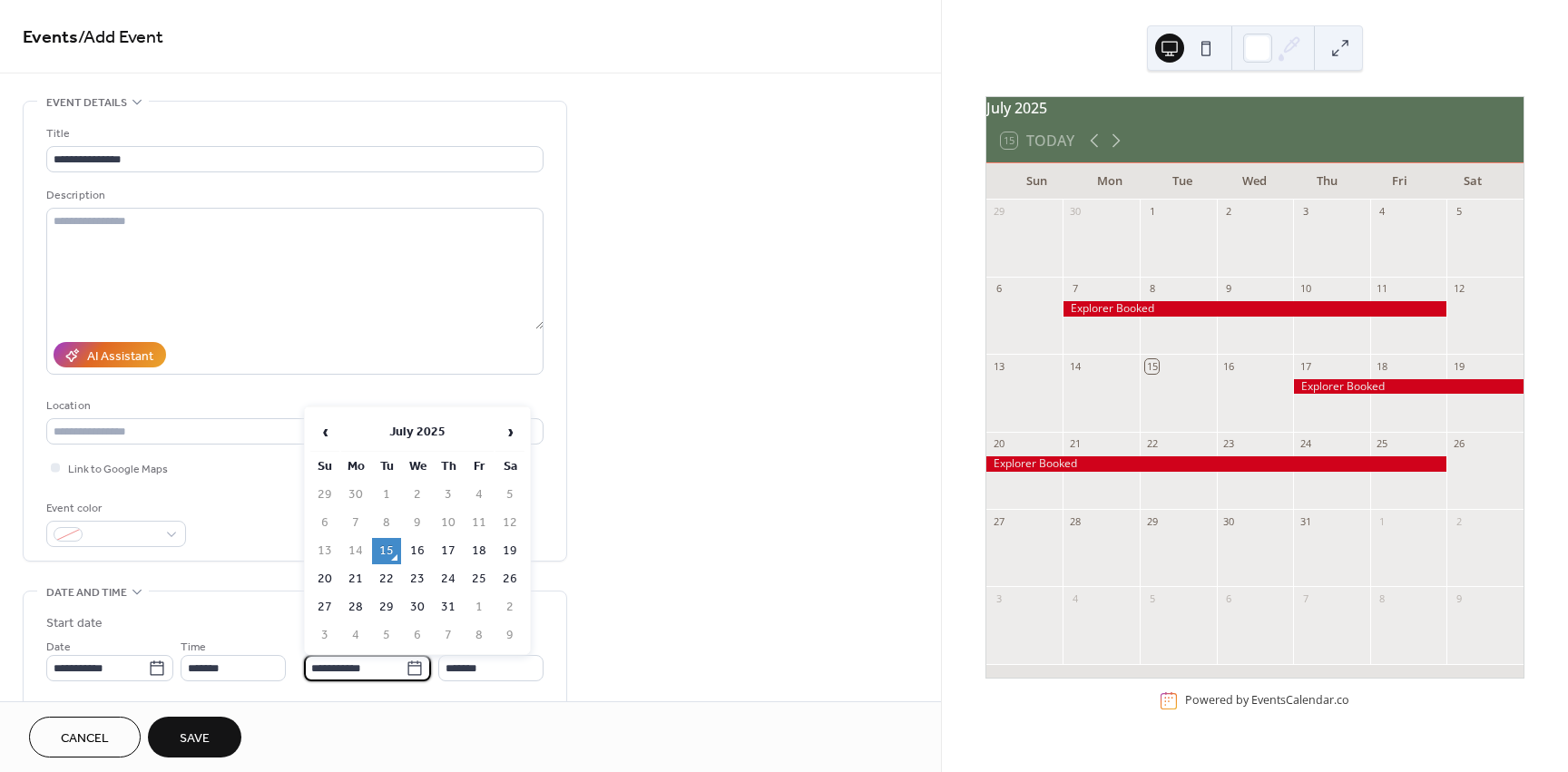 click on "**********" at bounding box center [355, 668] 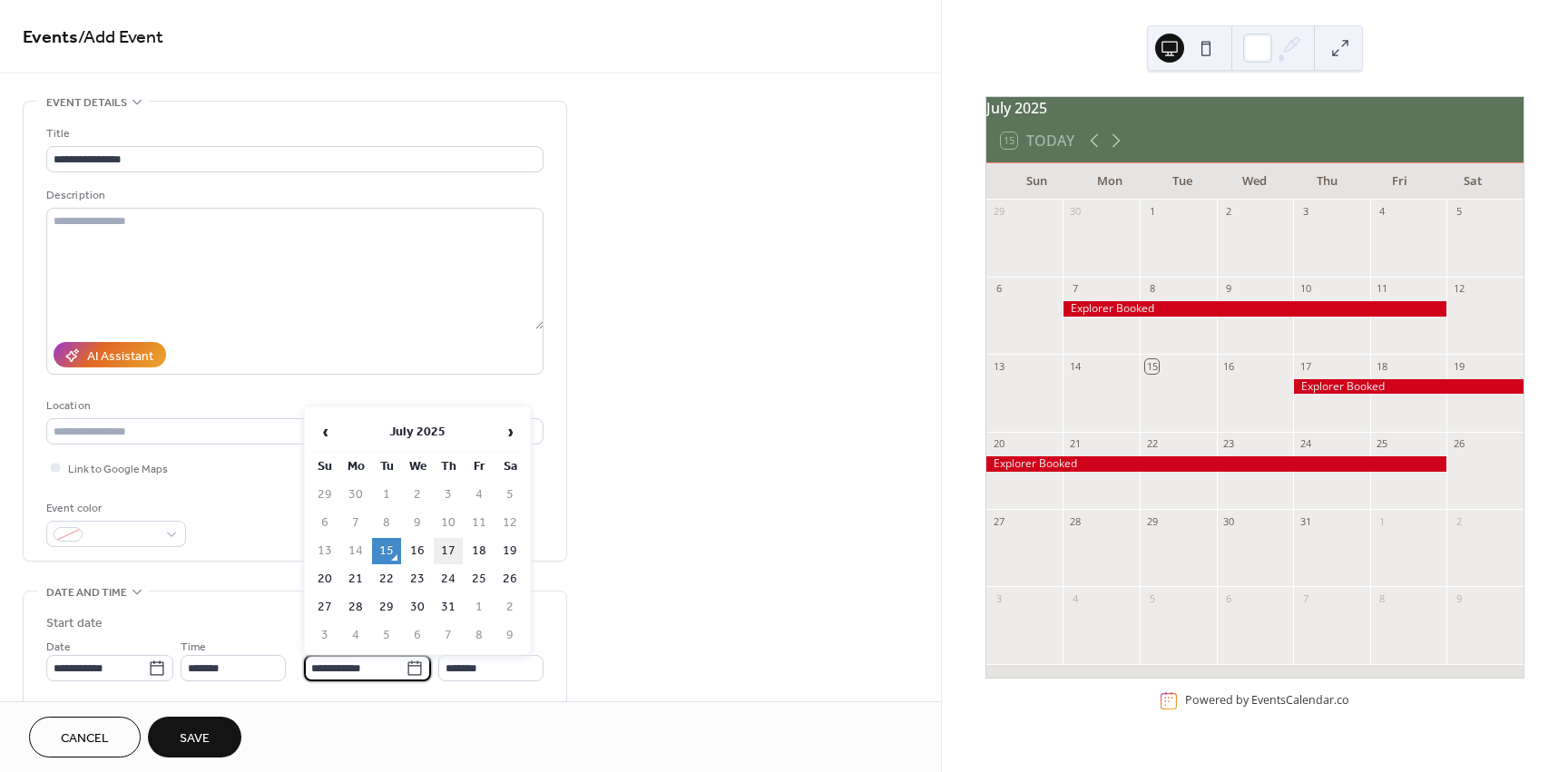 click on "17" at bounding box center [448, 551] 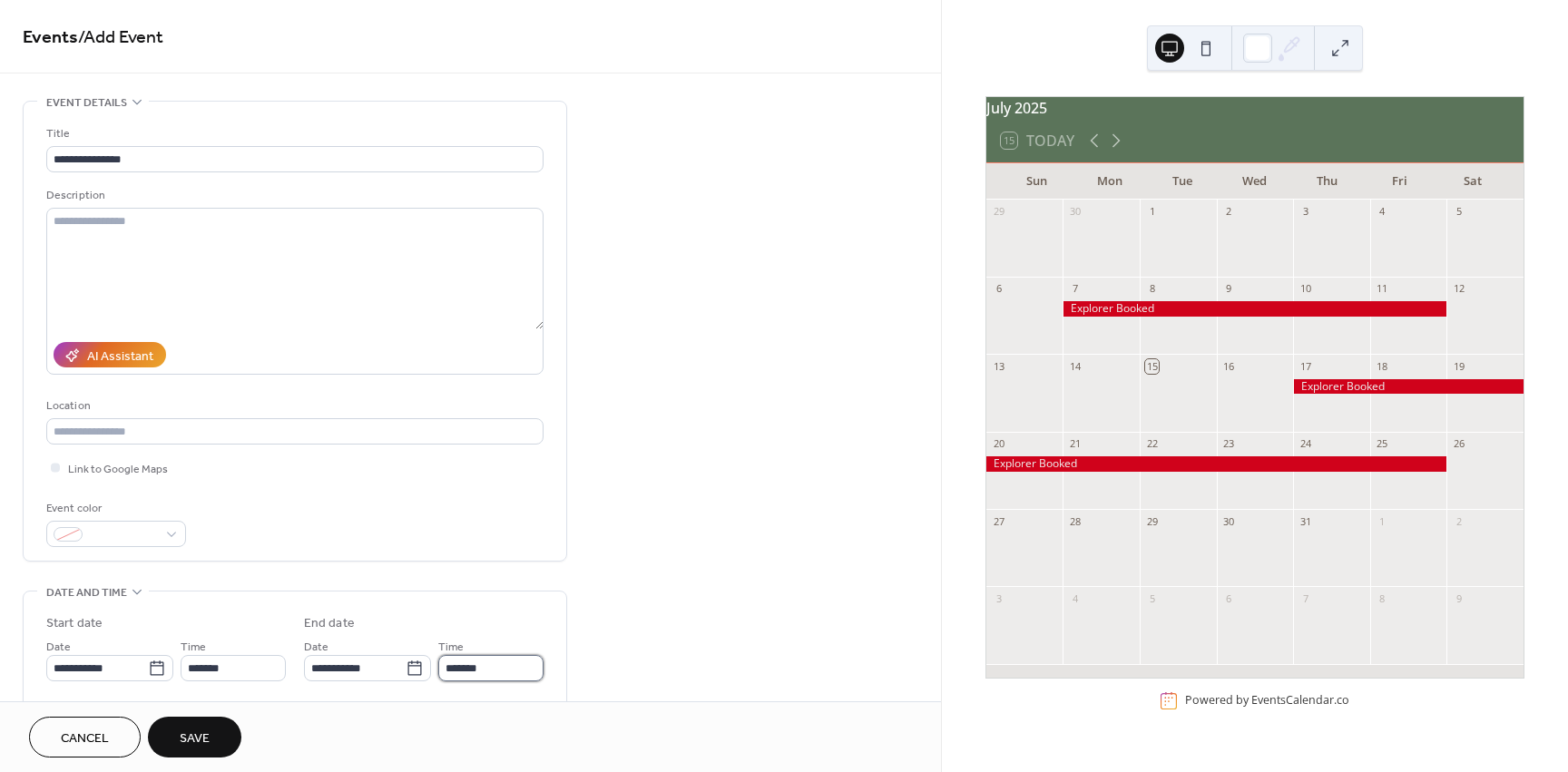 click on "*******" at bounding box center (491, 668) 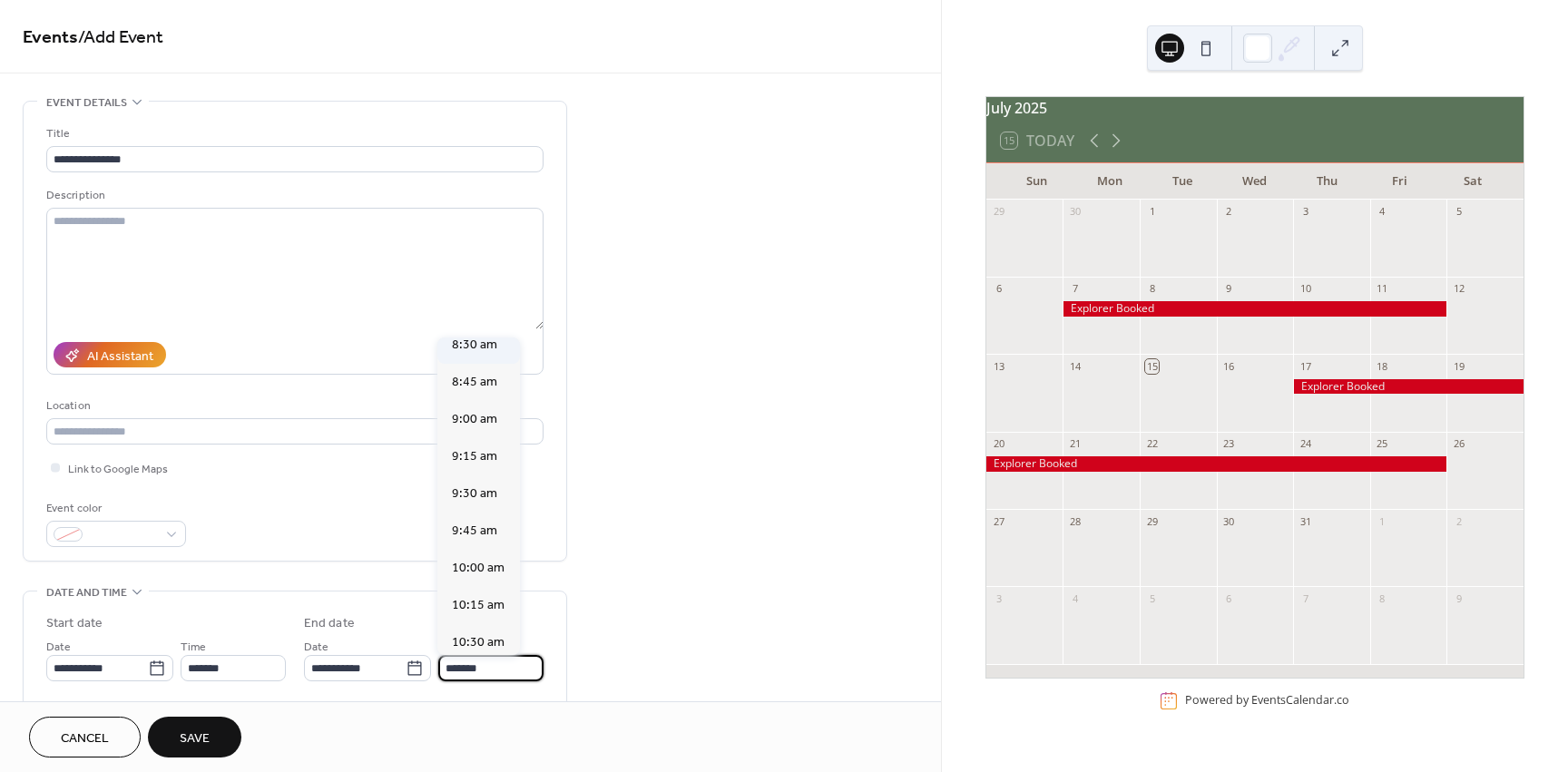 scroll, scrollTop: 1185, scrollLeft: 0, axis: vertical 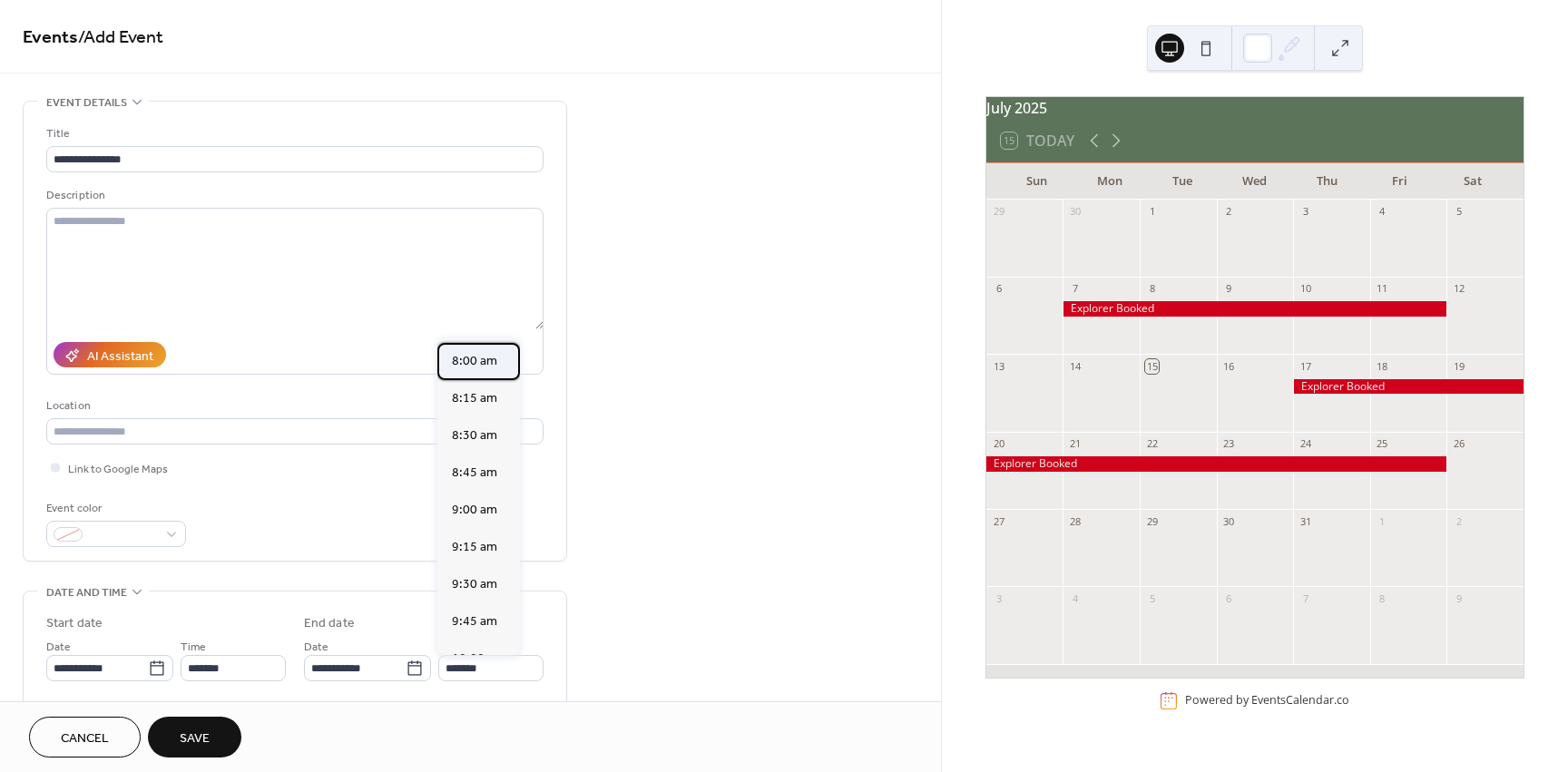click on "8:00 am" at bounding box center (475, 361) 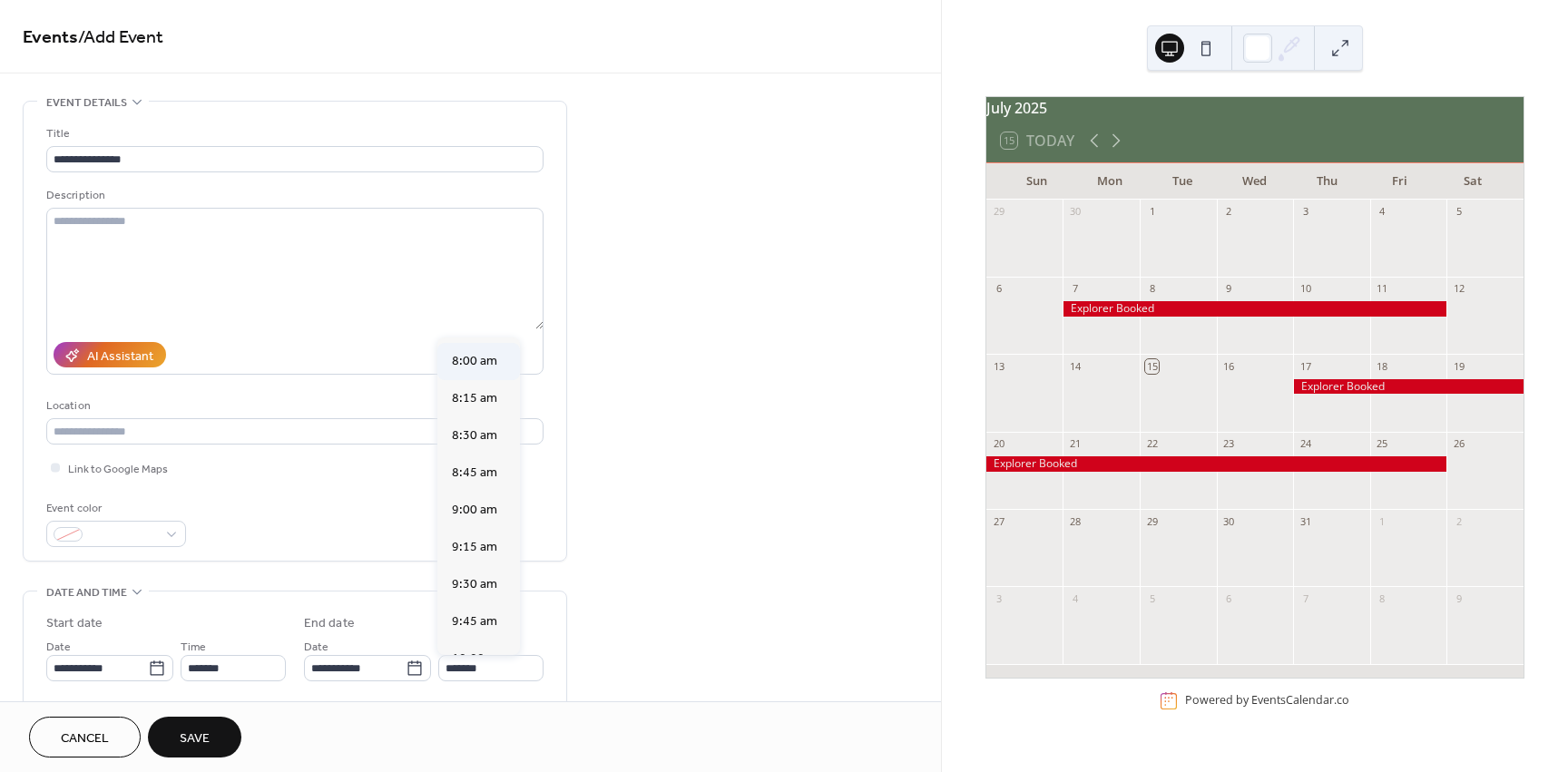 type on "*******" 